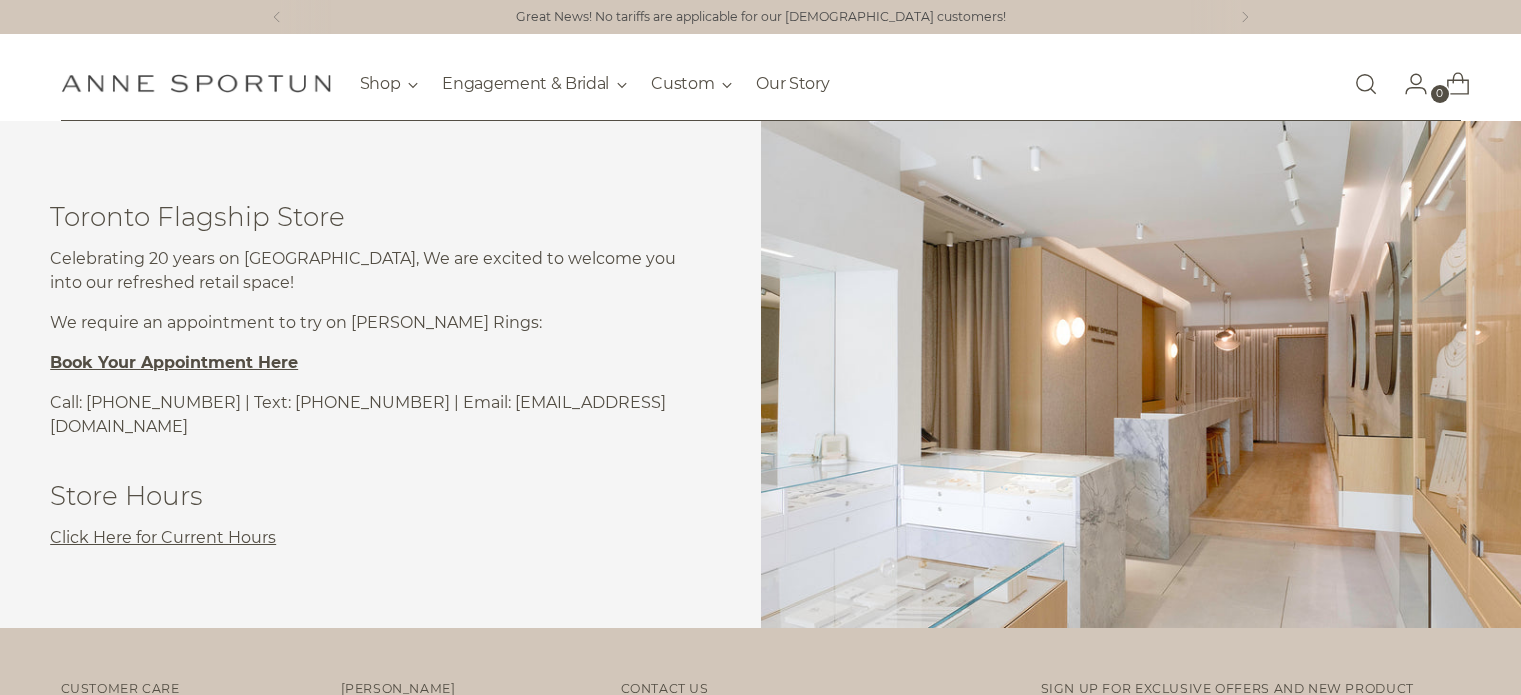 scroll, scrollTop: 0, scrollLeft: 0, axis: both 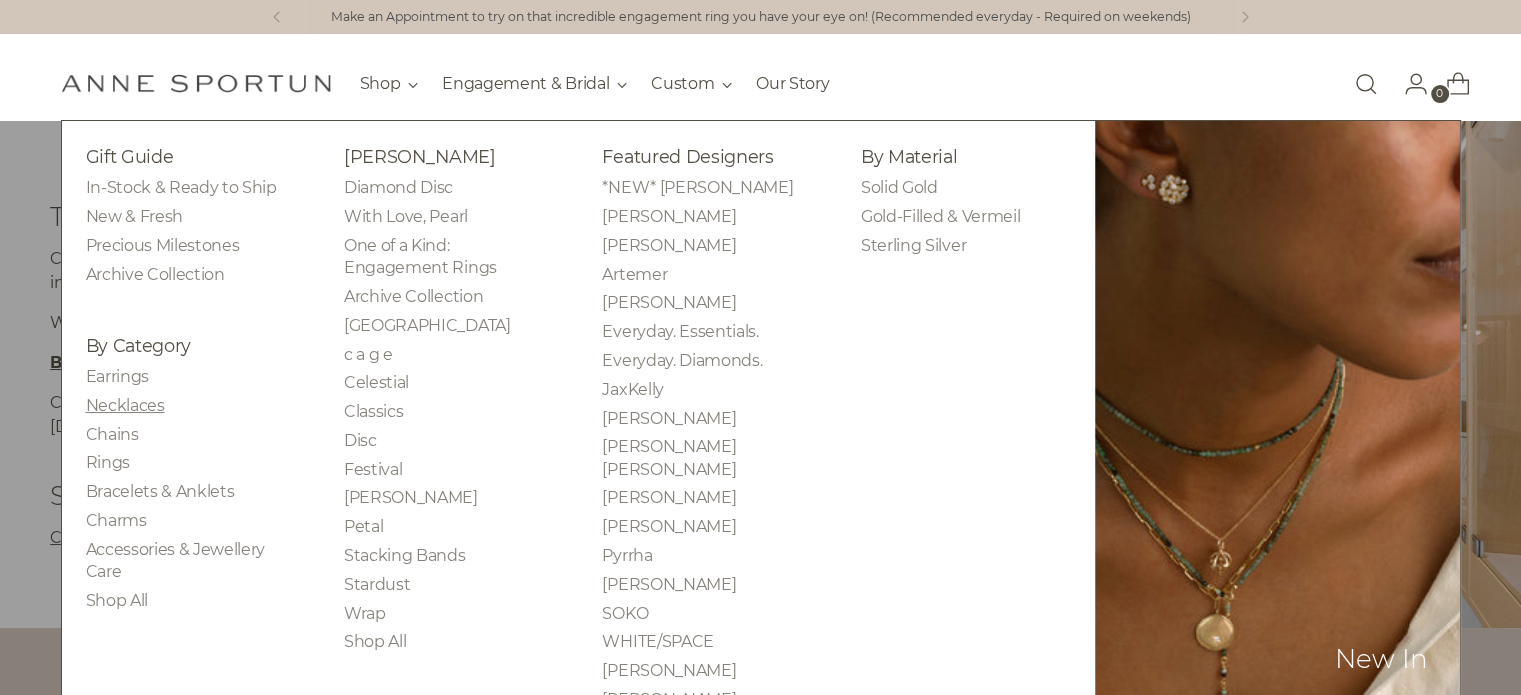 click on "Necklaces" at bounding box center (125, 405) 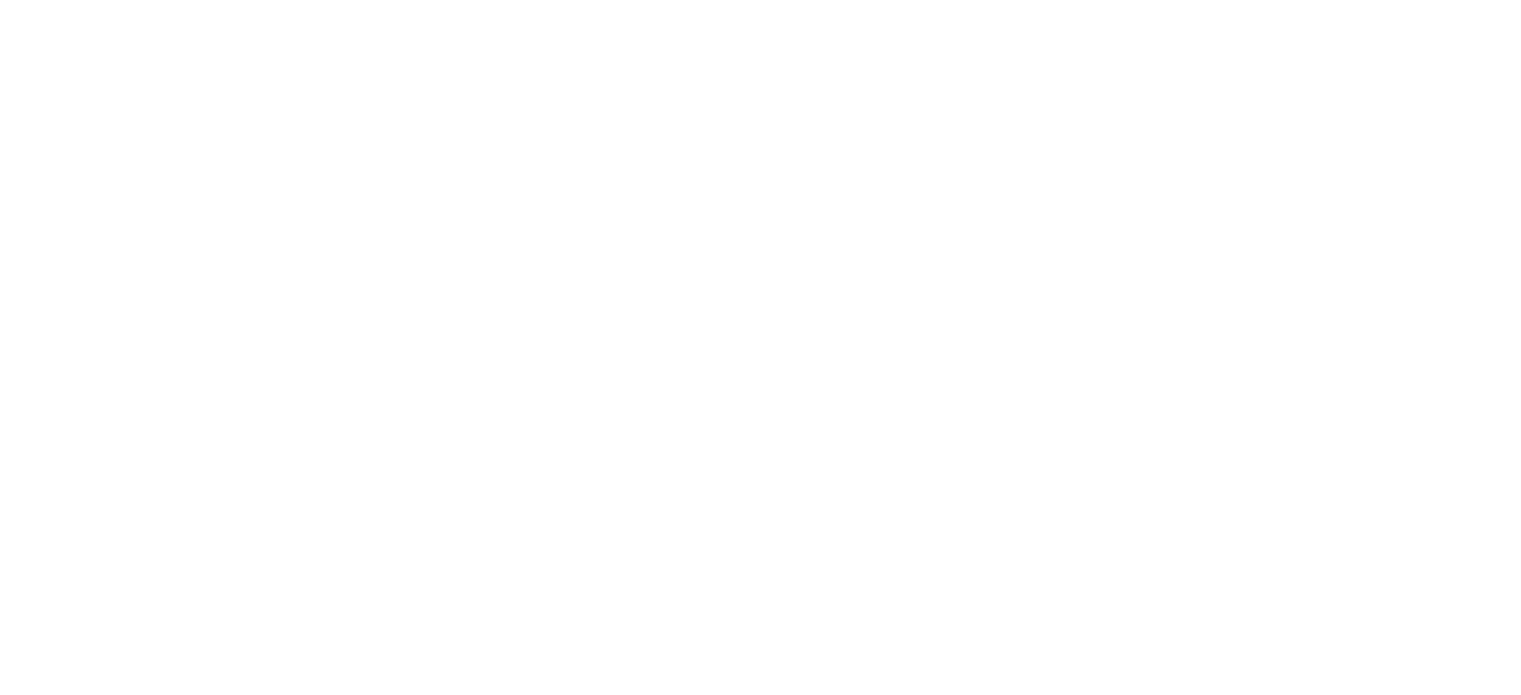 scroll, scrollTop: 0, scrollLeft: 0, axis: both 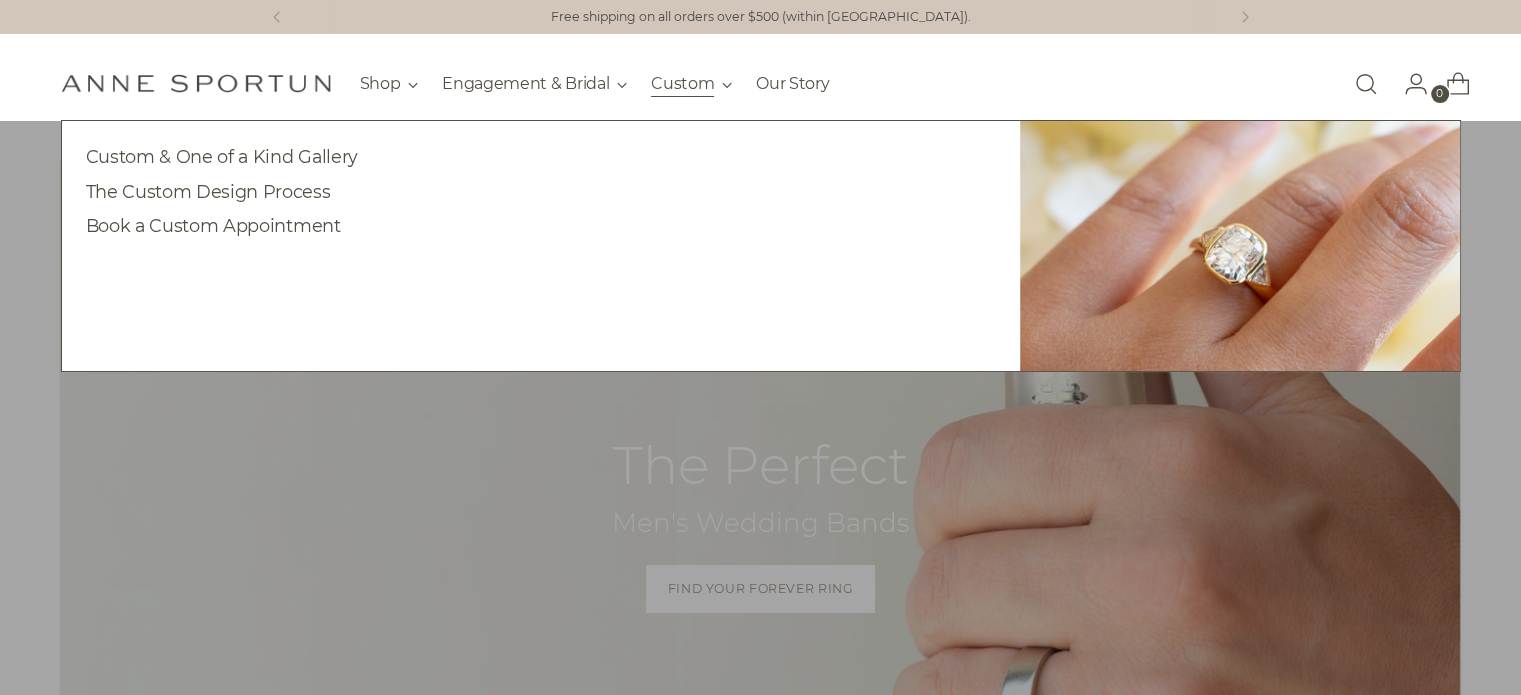 click on "Custom" at bounding box center (691, 84) 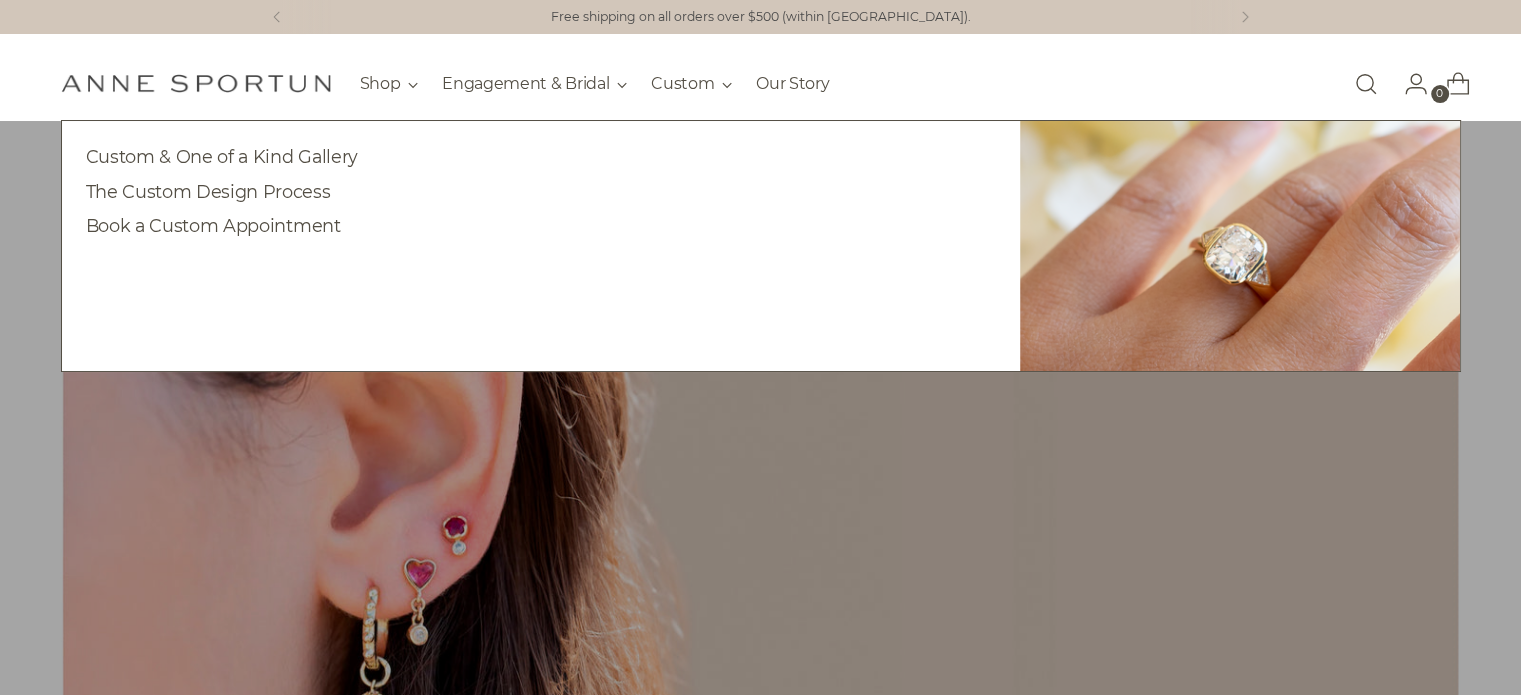 click on "Shop
Gift Guide
In-Stock & Ready to Ship
New & Fresh
Precious Milestones
Archive Collection
By Category
Earrings
Necklaces
Chains
Rings
Bracelets & Anklets Charms Disc" at bounding box center (595, 83) 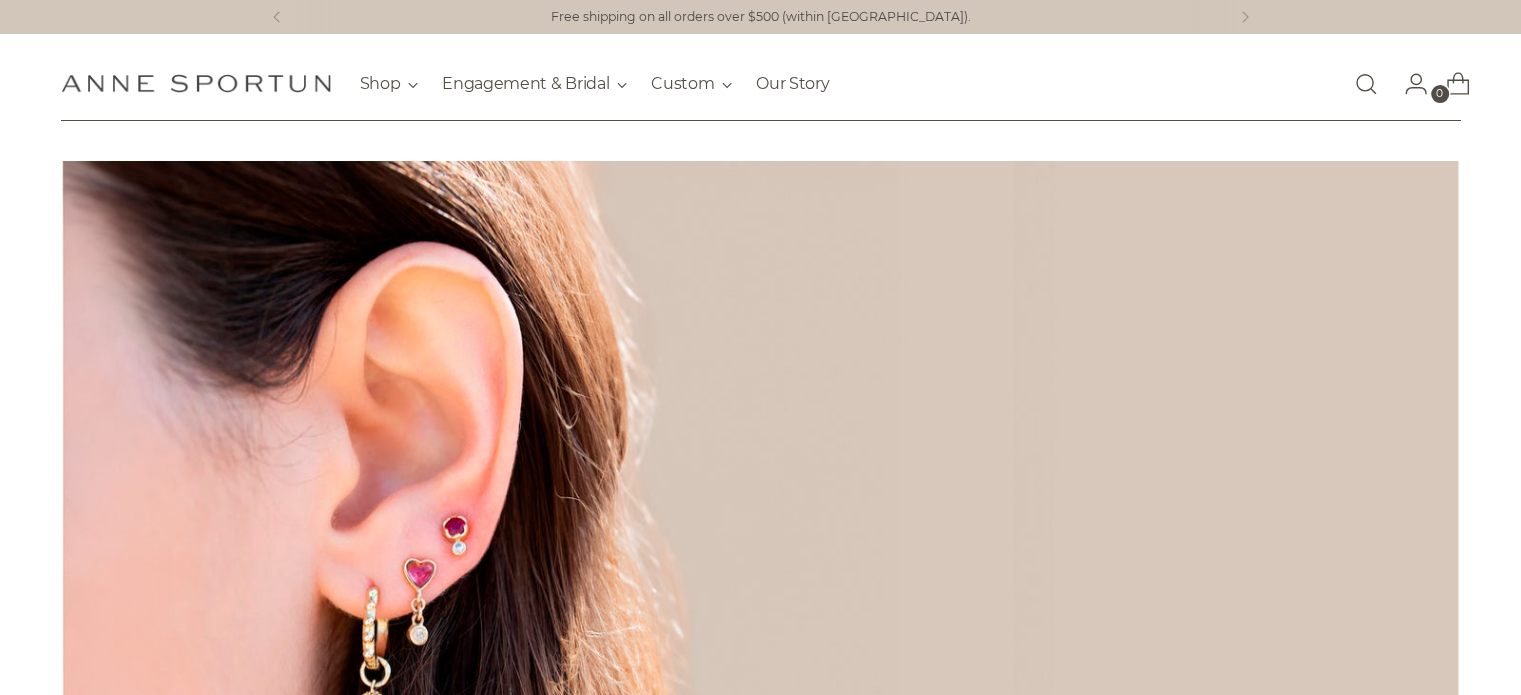 click on "Shop
Gift Guide
In-Stock & Ready to Ship
New & Fresh
Precious Milestones
Archive Collection
By Category
Earrings
Necklaces
Chains
Rings
Bracelets & Anklets Charms Disc" at bounding box center [595, 83] 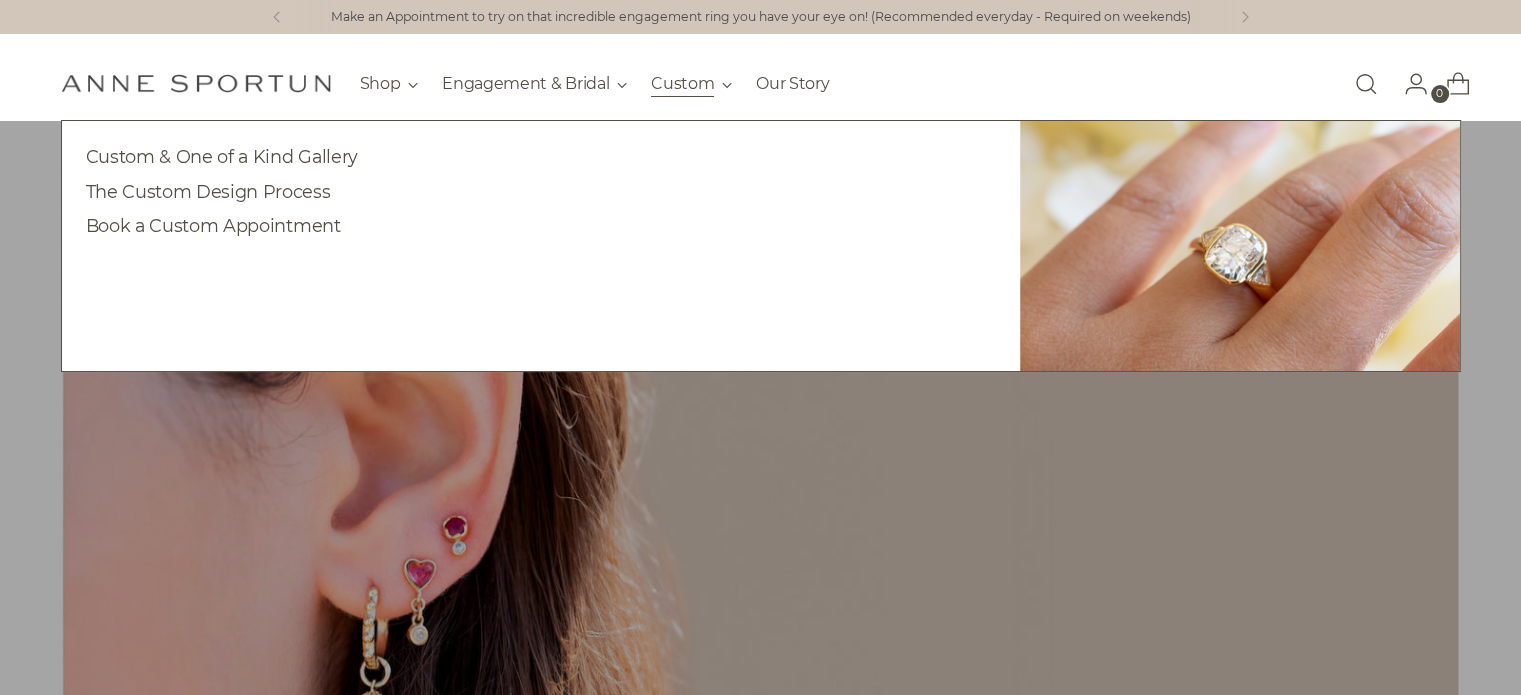 click on "Custom" at bounding box center [691, 84] 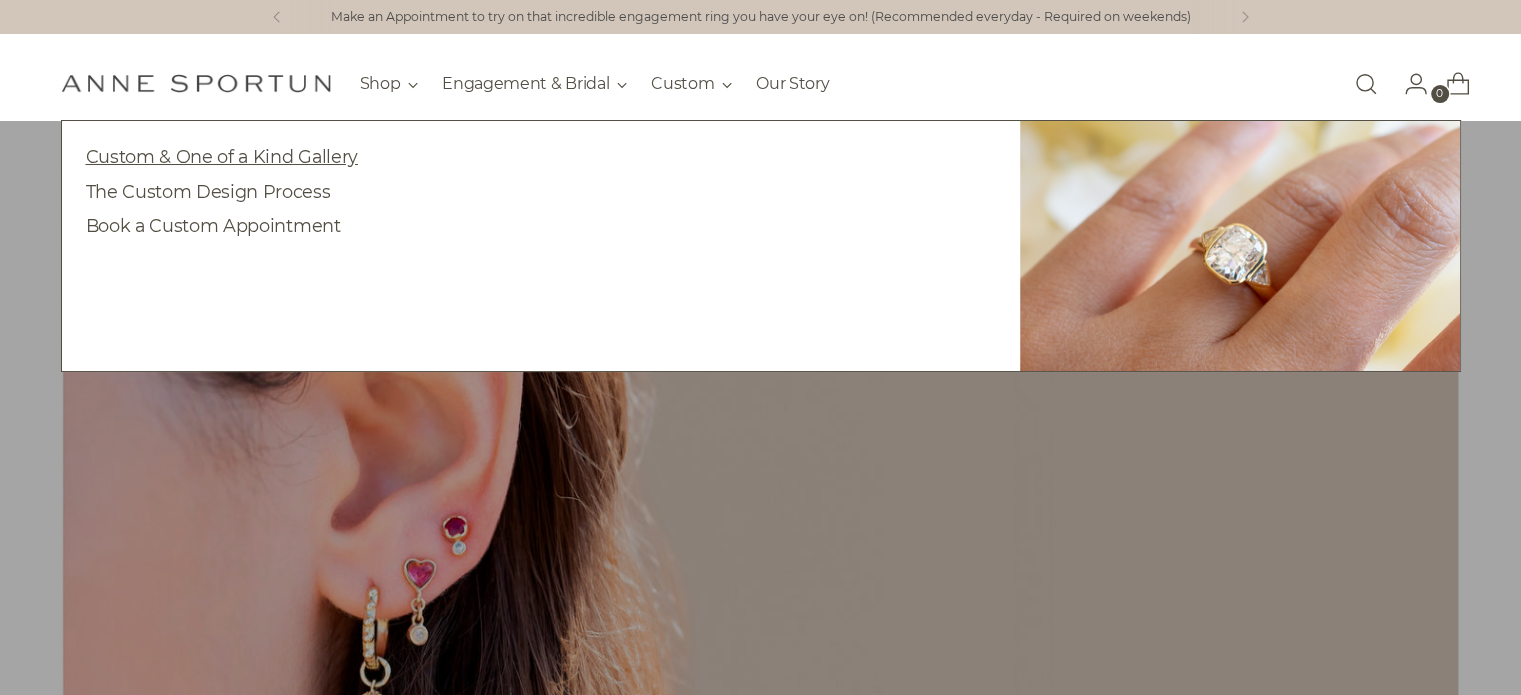 click on "Custom & One of a Kind Gallery" at bounding box center [222, 156] 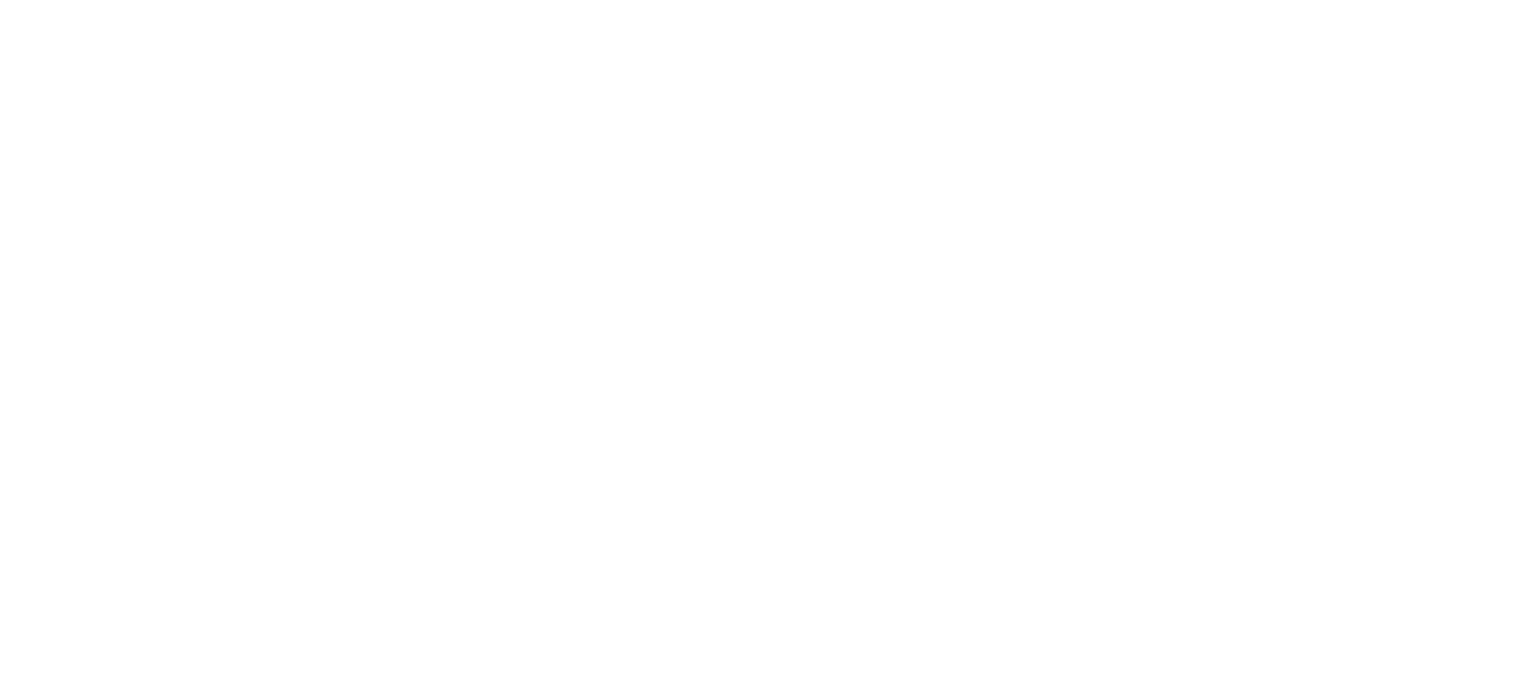 scroll, scrollTop: 0, scrollLeft: 0, axis: both 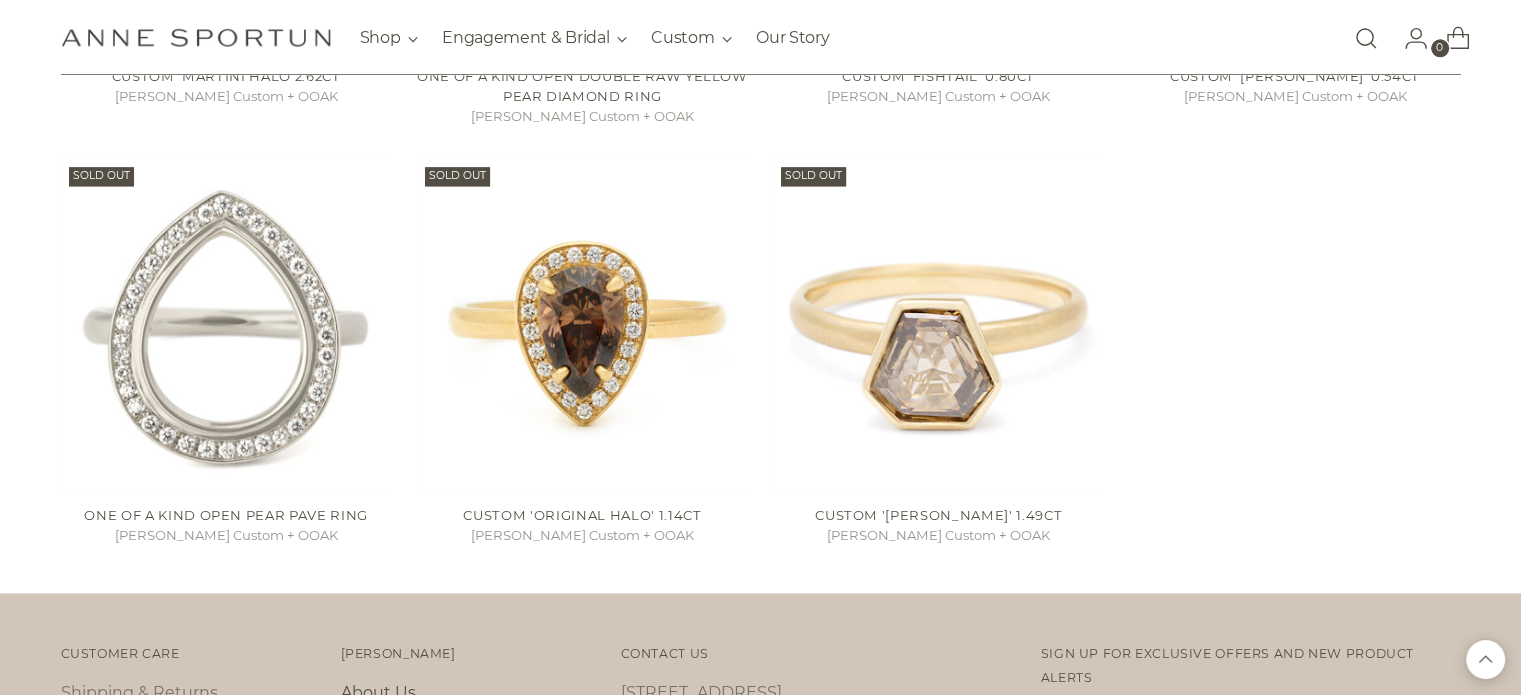 click on "About Us" at bounding box center [378, 692] 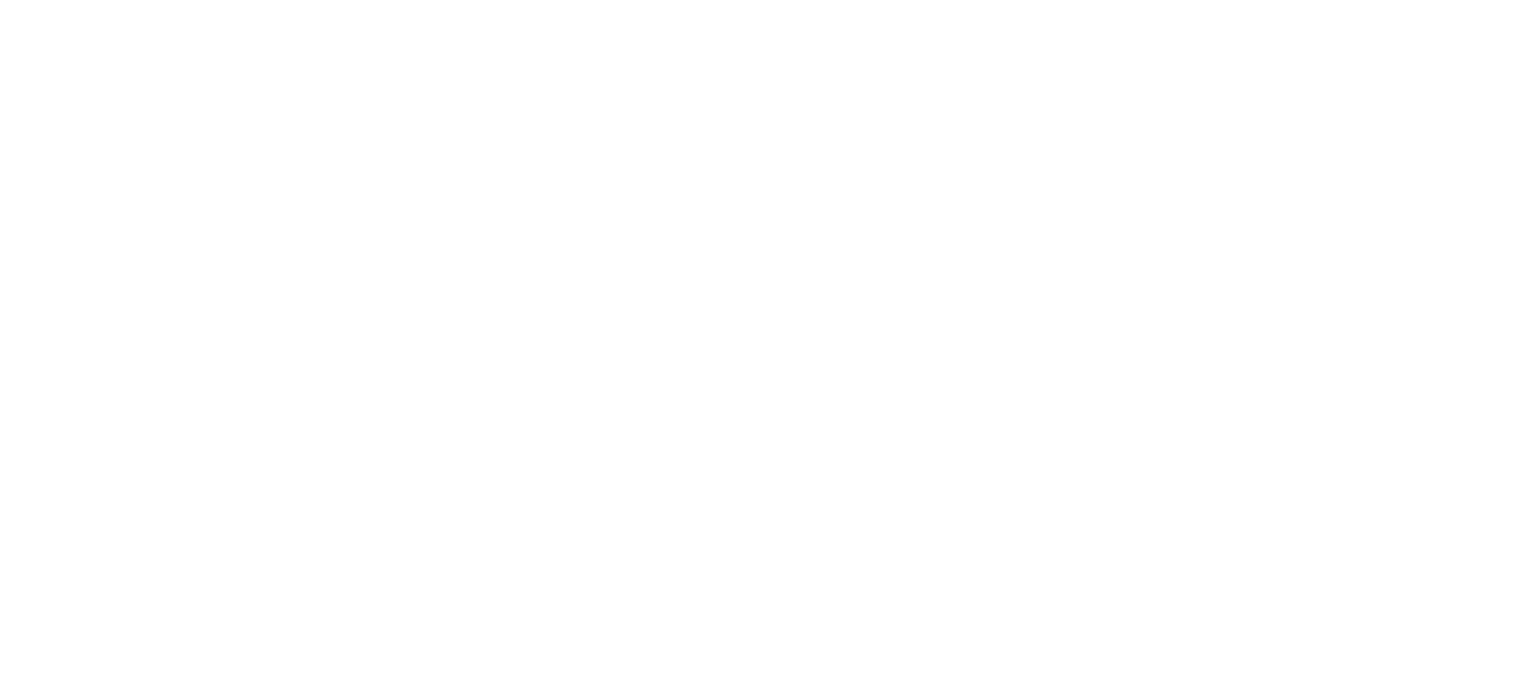 scroll, scrollTop: 0, scrollLeft: 0, axis: both 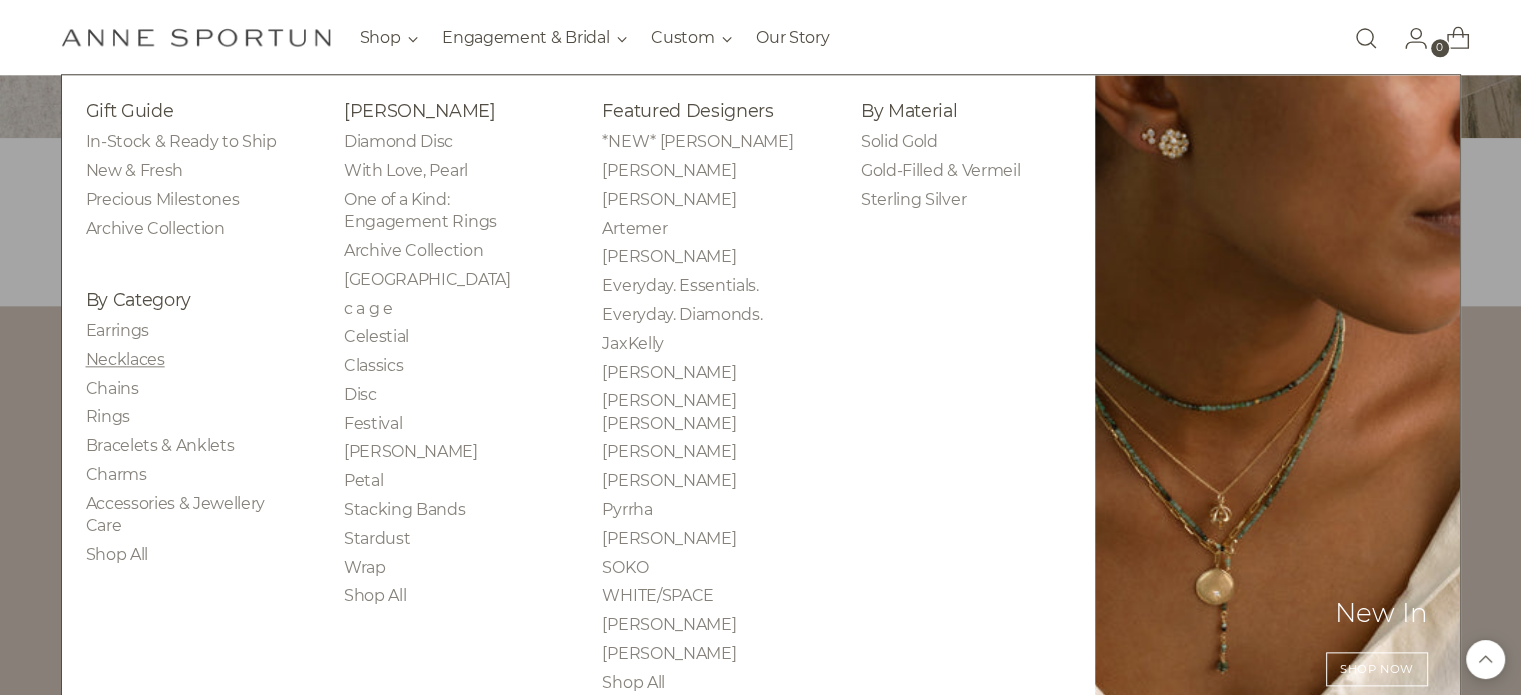 click on "Necklaces" at bounding box center (125, 359) 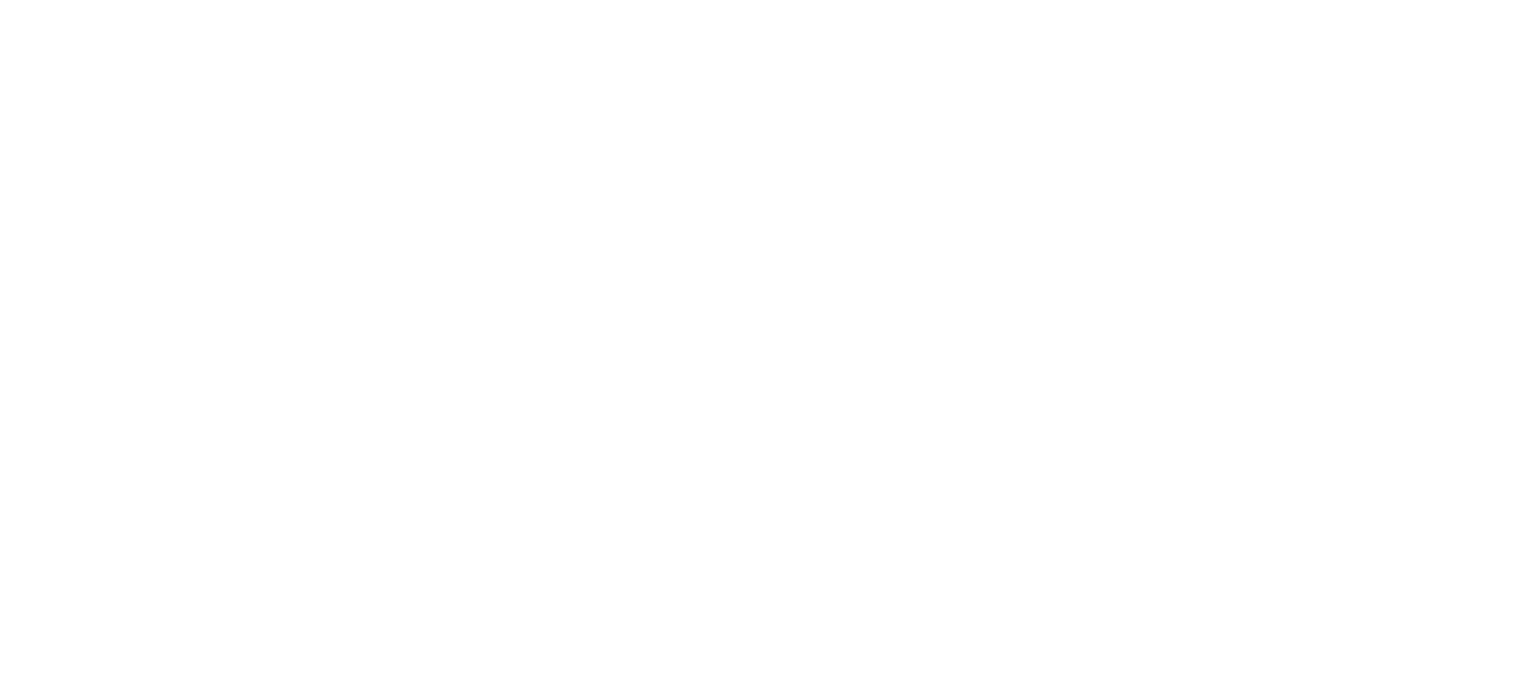 scroll, scrollTop: 0, scrollLeft: 0, axis: both 